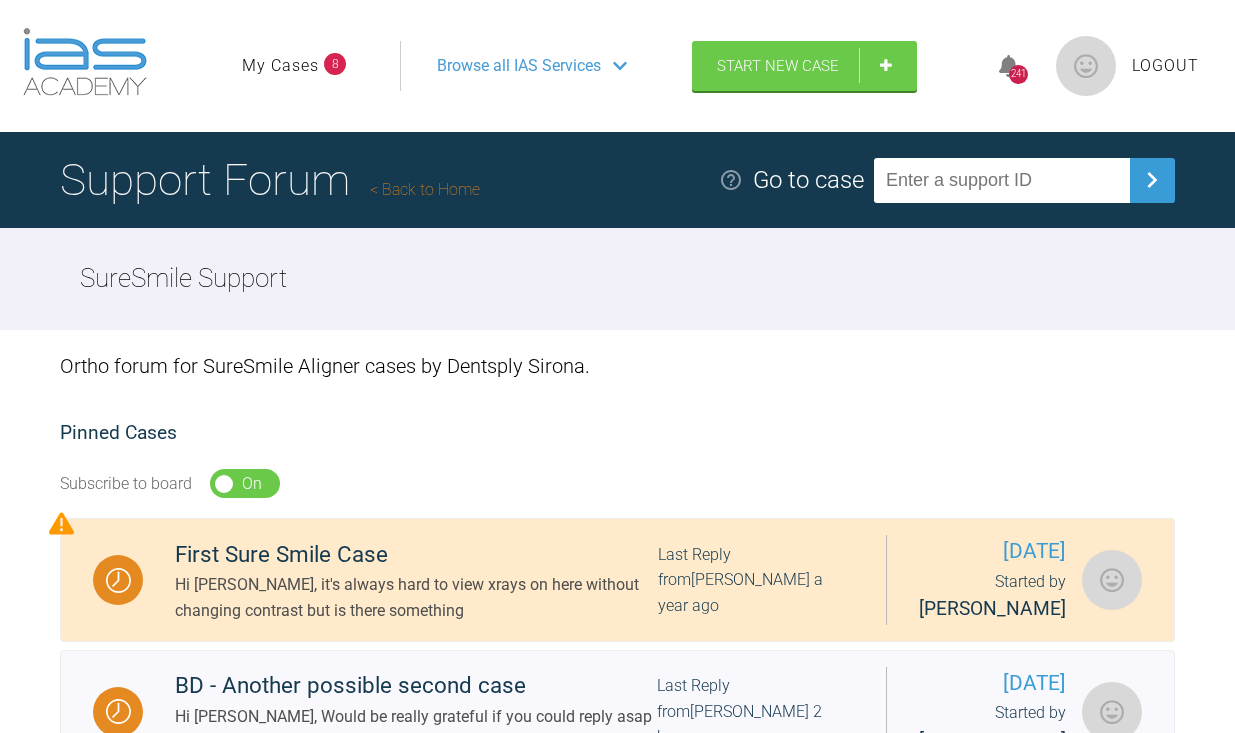 scroll, scrollTop: 0, scrollLeft: 0, axis: both 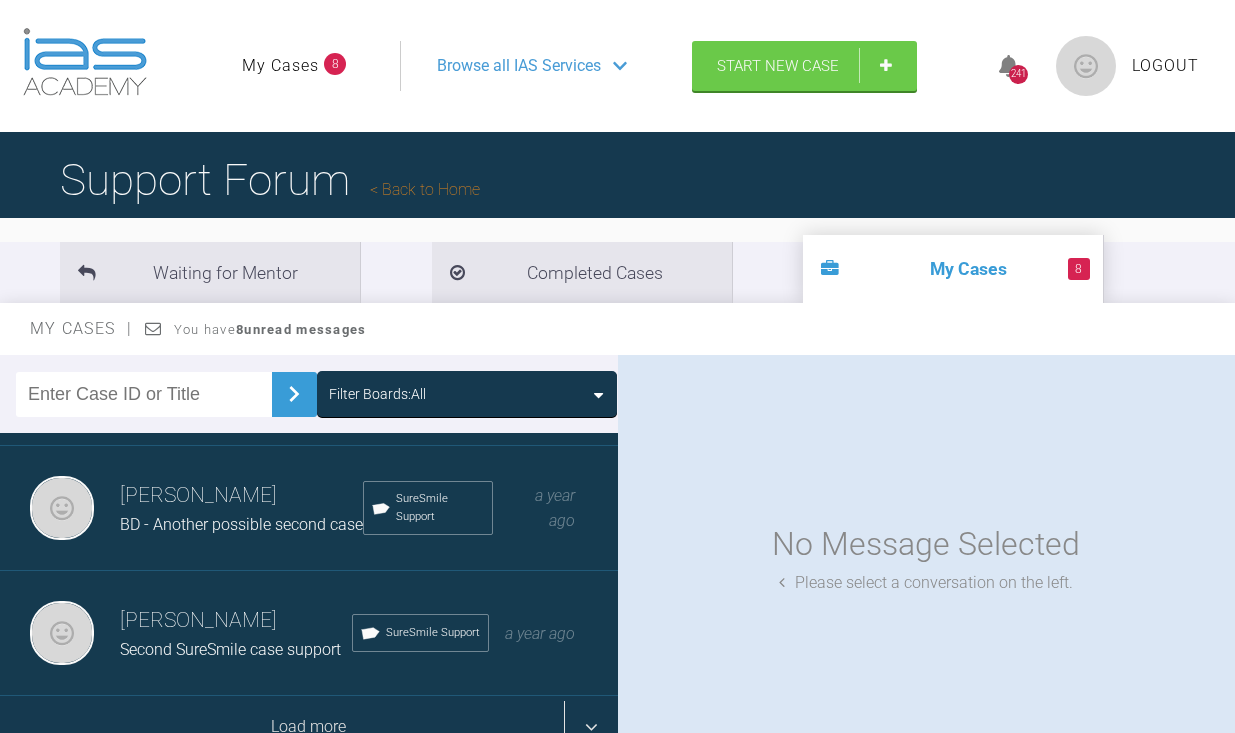 click on "Load more" at bounding box center (309, 727) 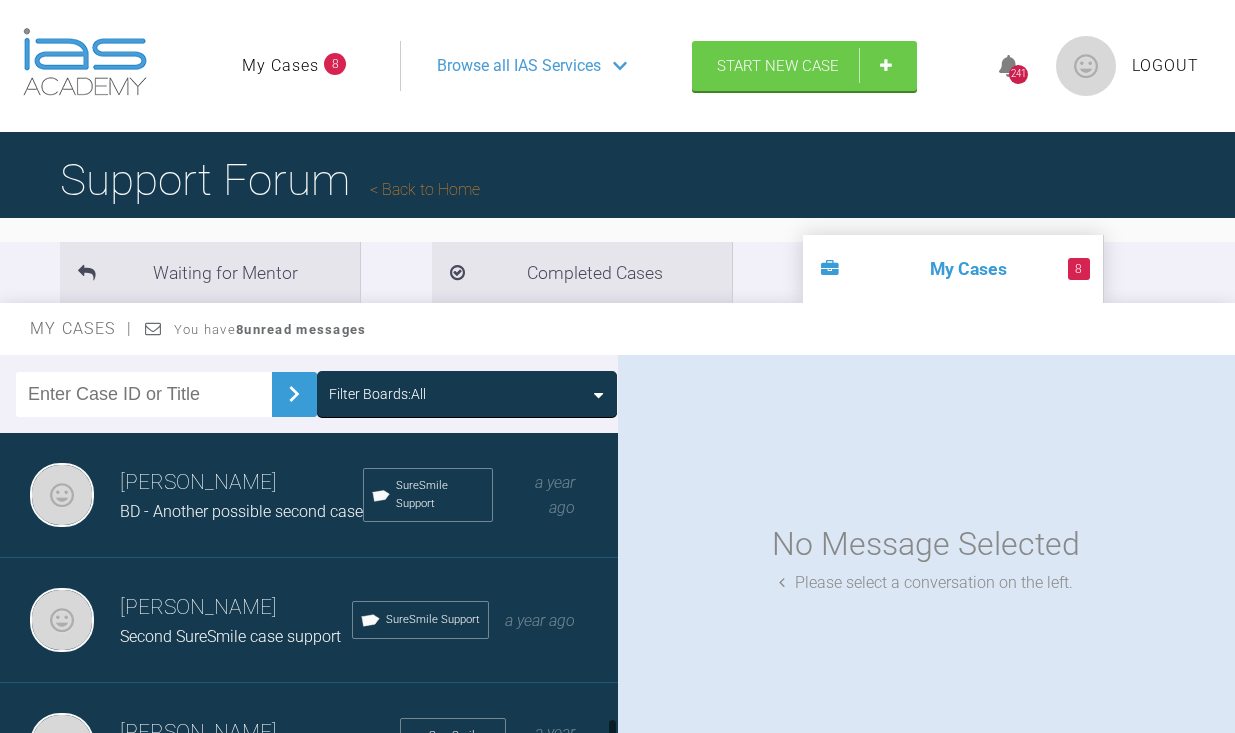 scroll, scrollTop: 2313, scrollLeft: 0, axis: vertical 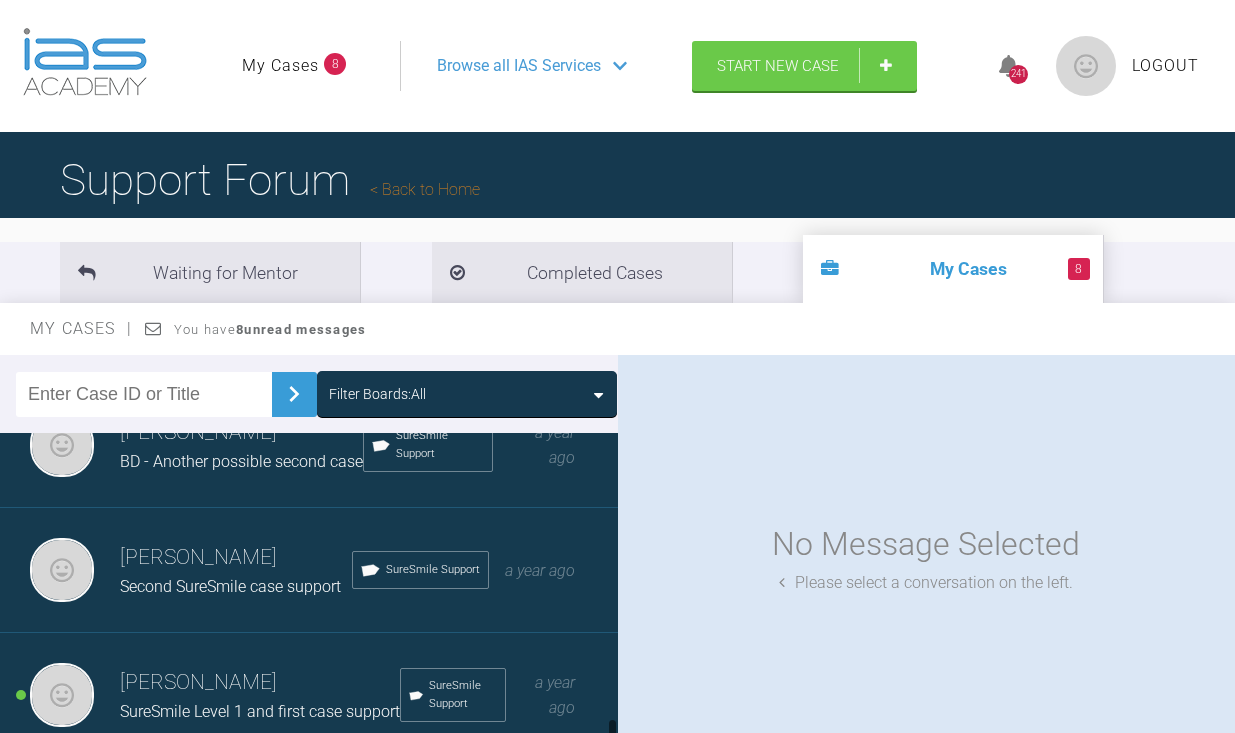 click on "[PERSON_NAME]" at bounding box center [260, 683] 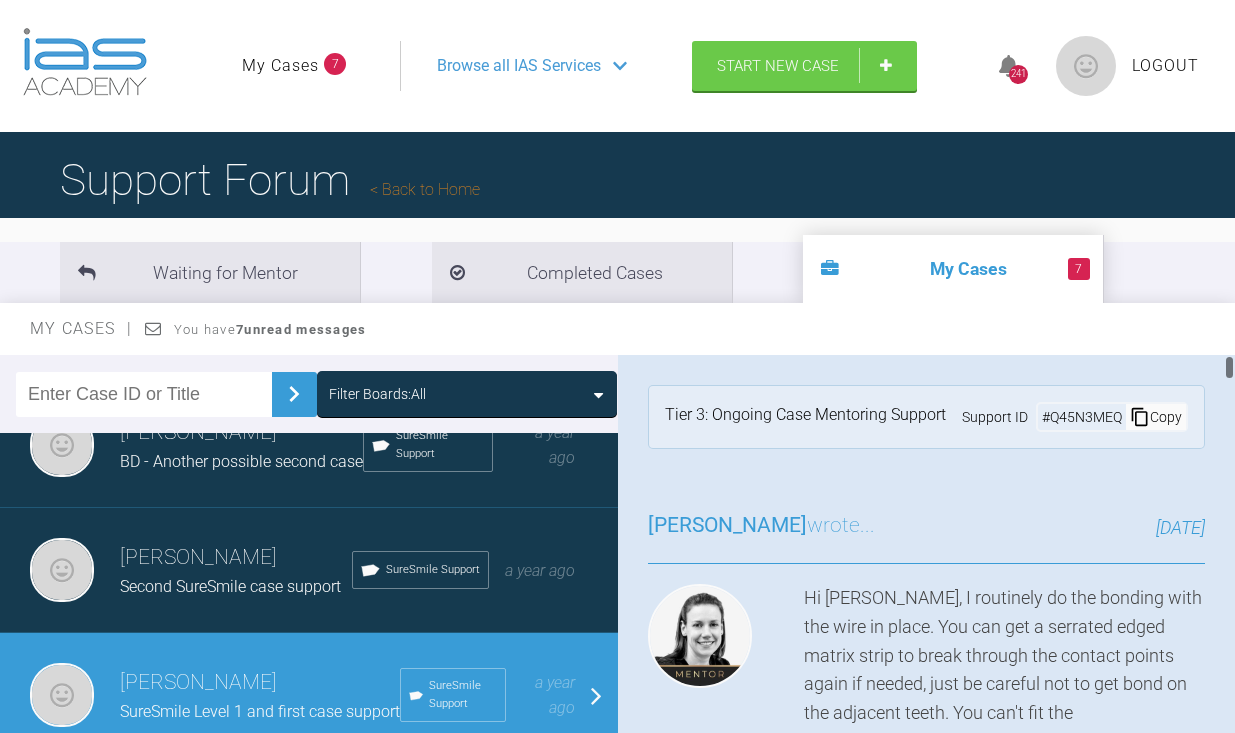 click on "Copy" at bounding box center (1156, 417) 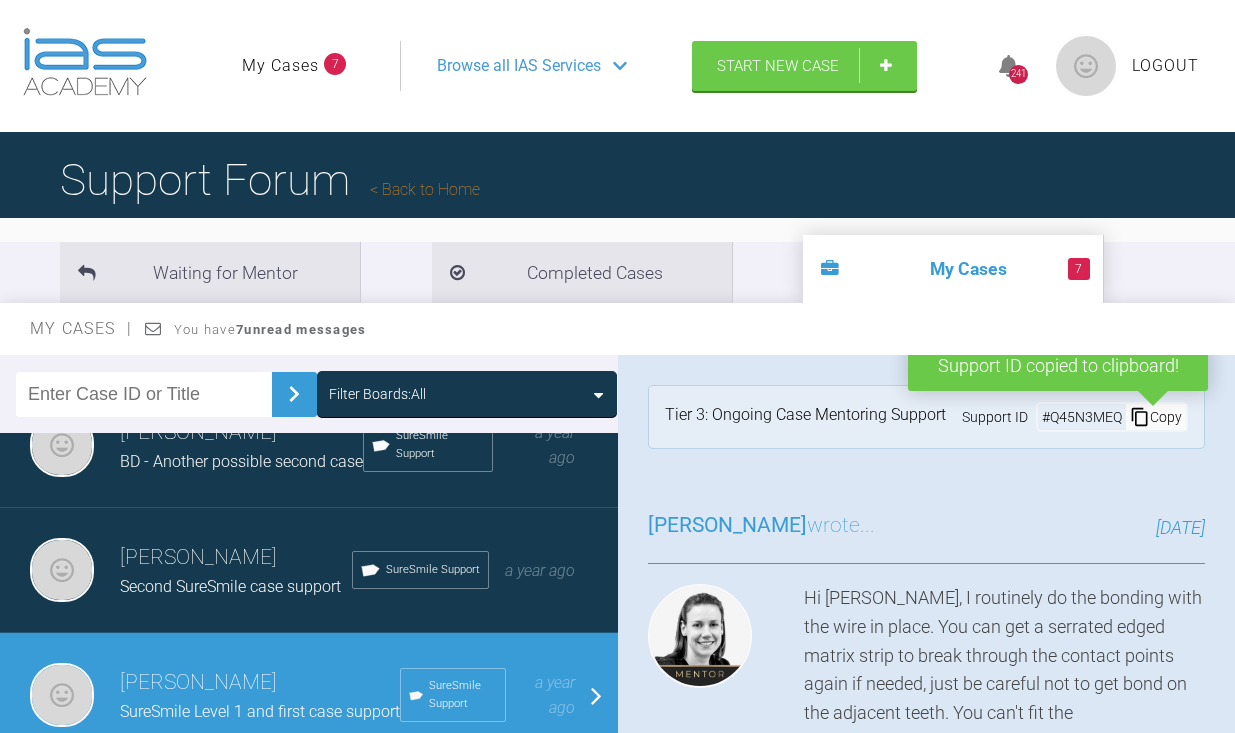 click on "Back to Home" at bounding box center [425, 189] 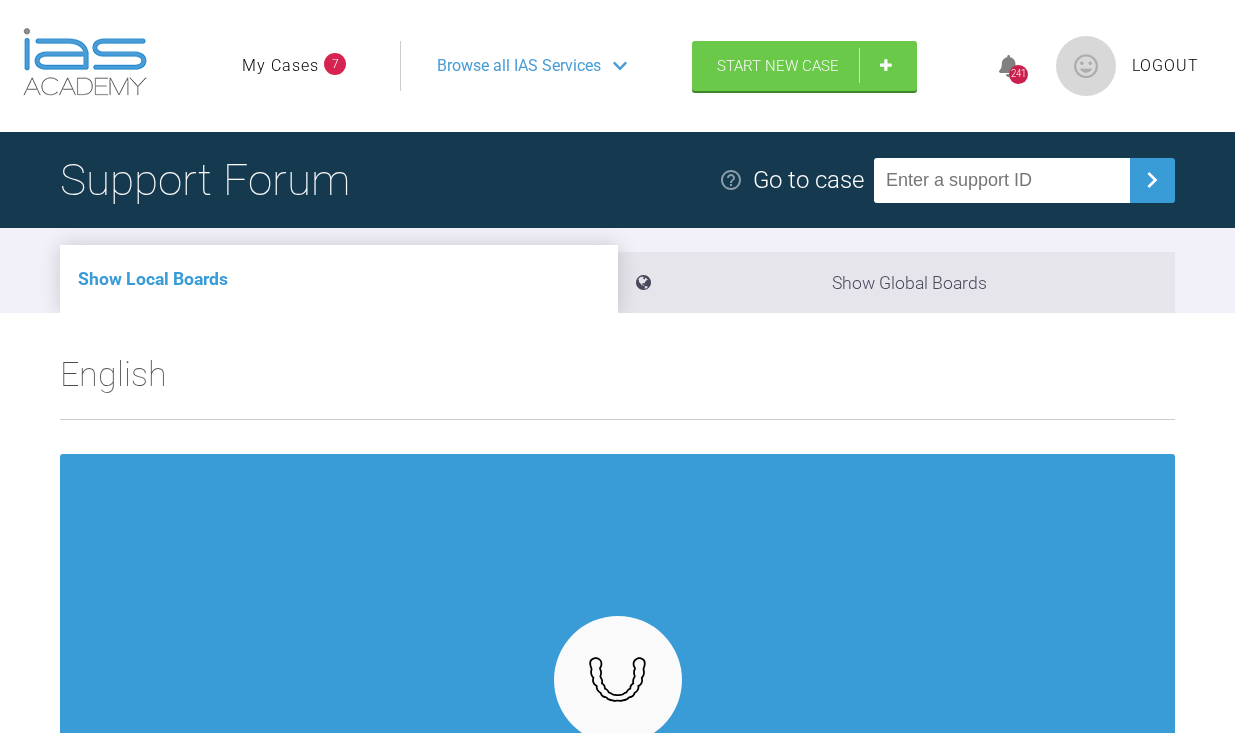 click at bounding box center [1002, 180] 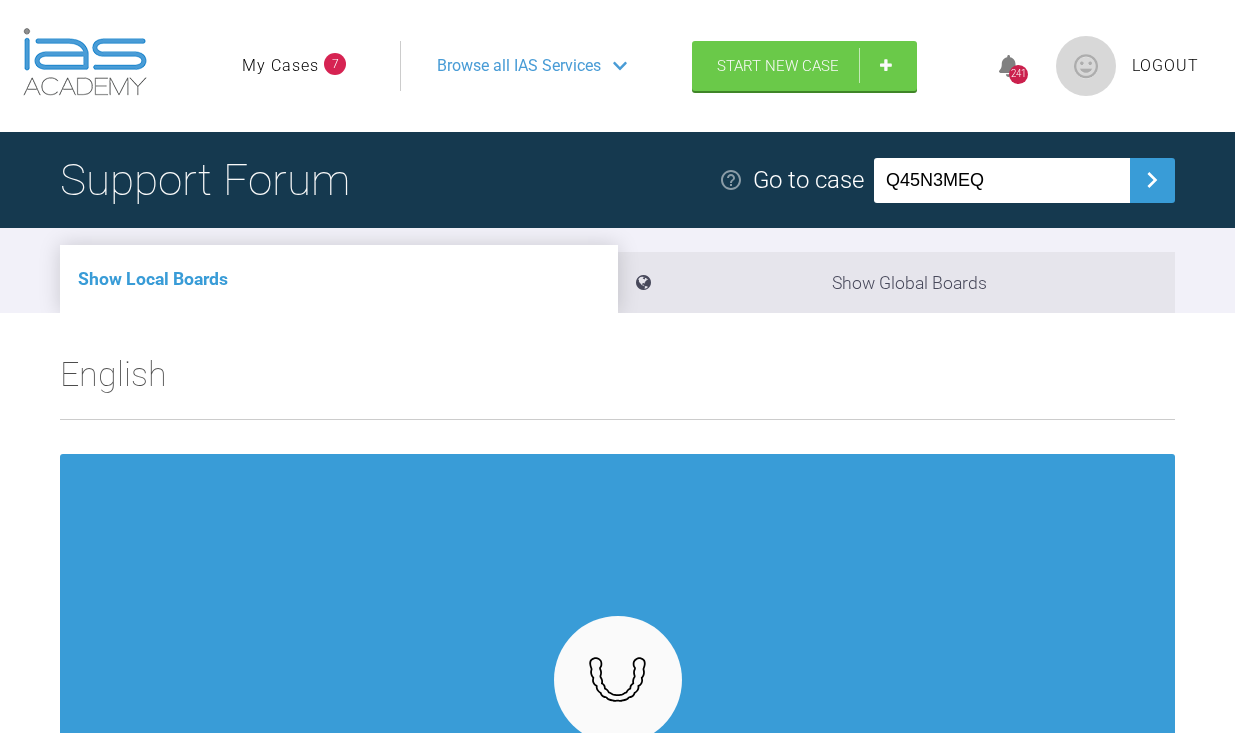 type on "Q45N3MEQ" 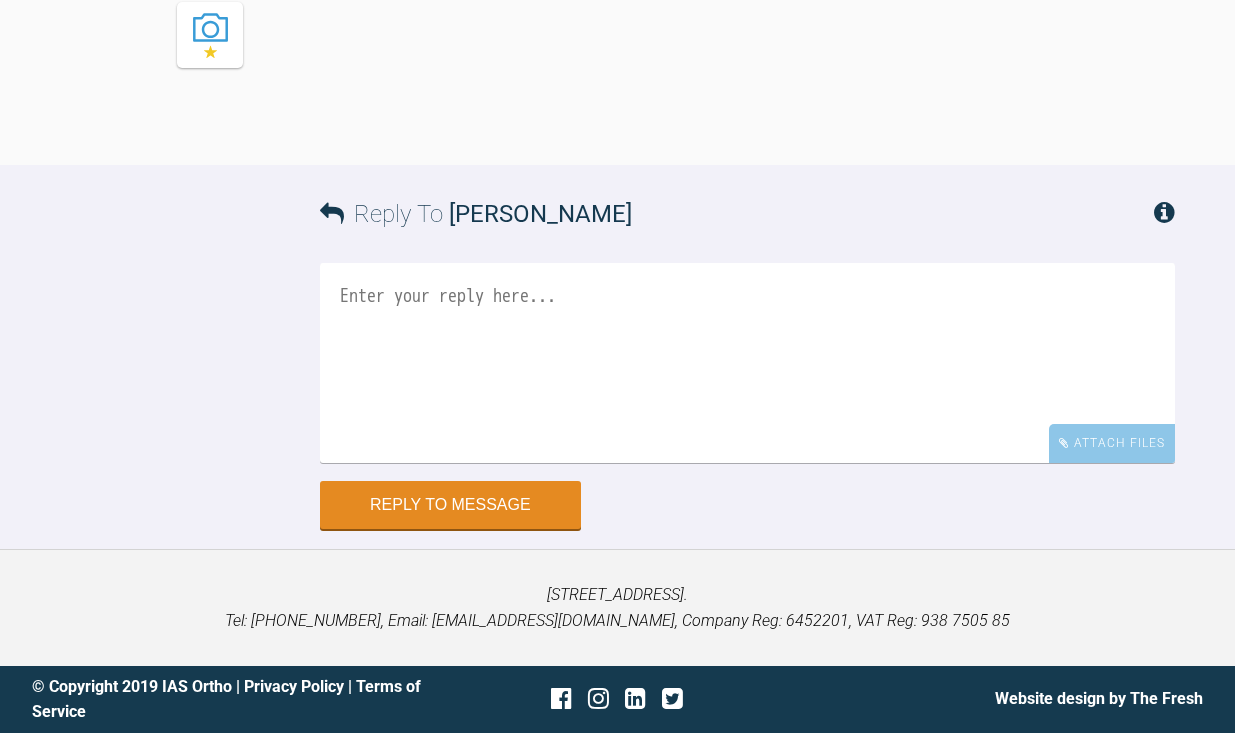 scroll, scrollTop: 52868, scrollLeft: 0, axis: vertical 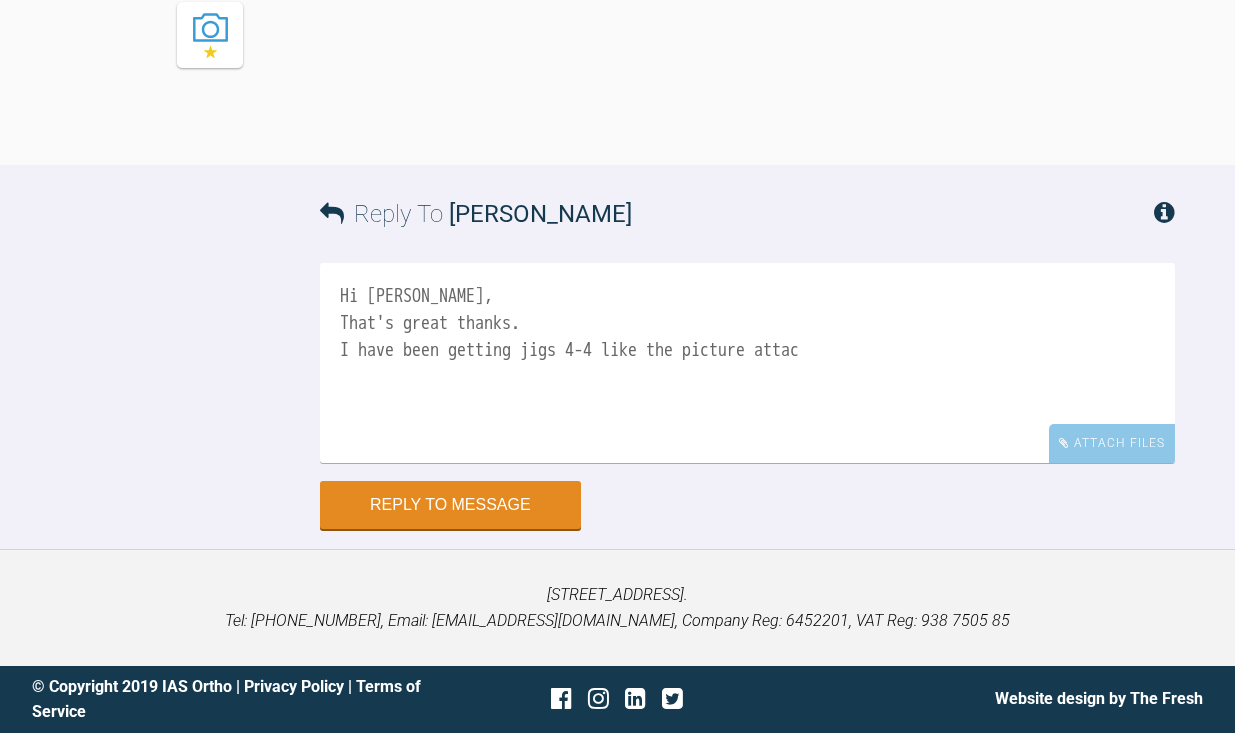 drag, startPoint x: 657, startPoint y: 603, endPoint x: 1012, endPoint y: 593, distance: 355.1408 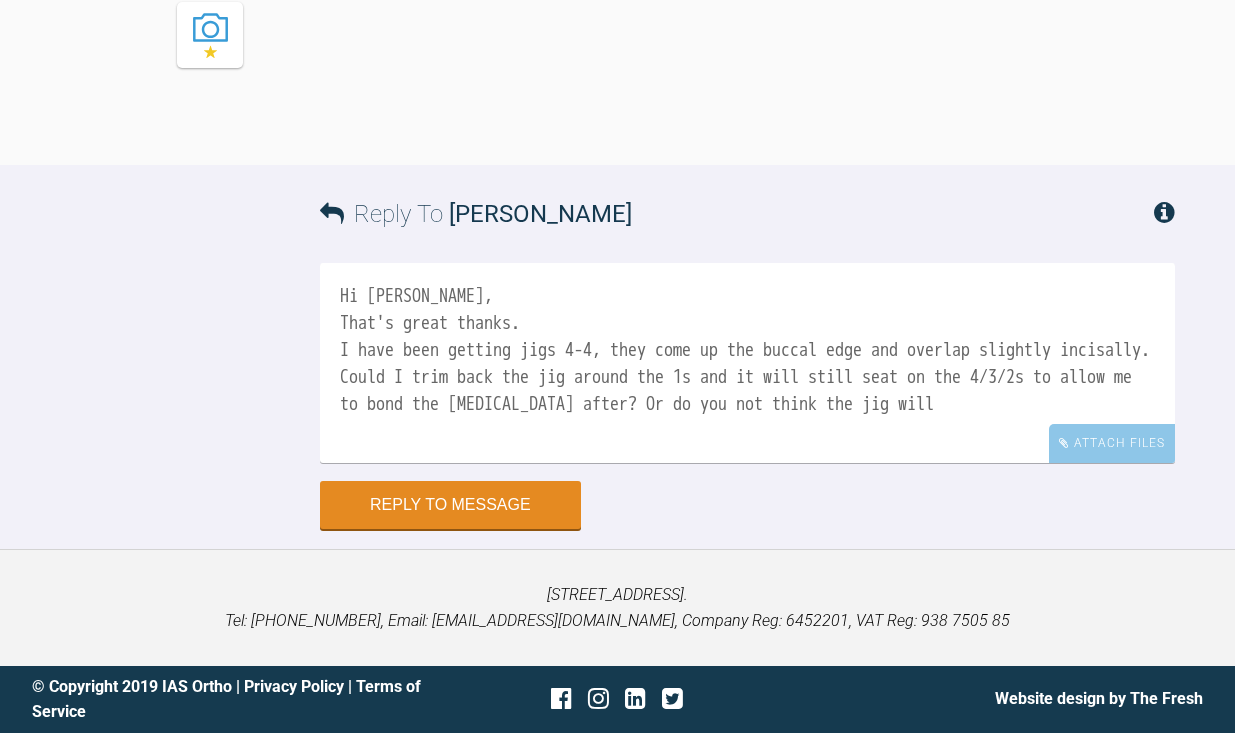 click on "Hi [PERSON_NAME],
That's great thanks.
I have been getting jigs 4-4, they come up the buccal edge and overlap slightly incisally. Could I trim back the jig around the 1s and it will still seat on the 4/3/2s to allow me to bond the [MEDICAL_DATA] after? Or do you not think the jig will" at bounding box center (747, 363) 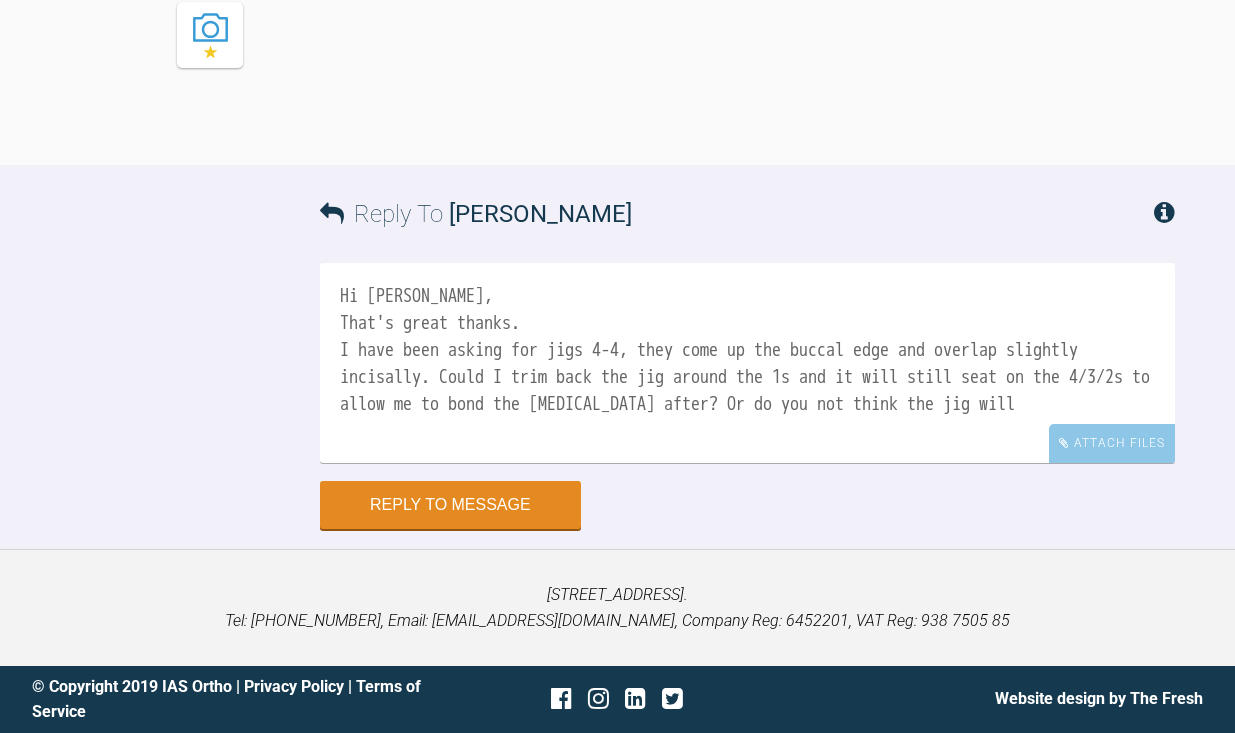 scroll, scrollTop: 2, scrollLeft: 0, axis: vertical 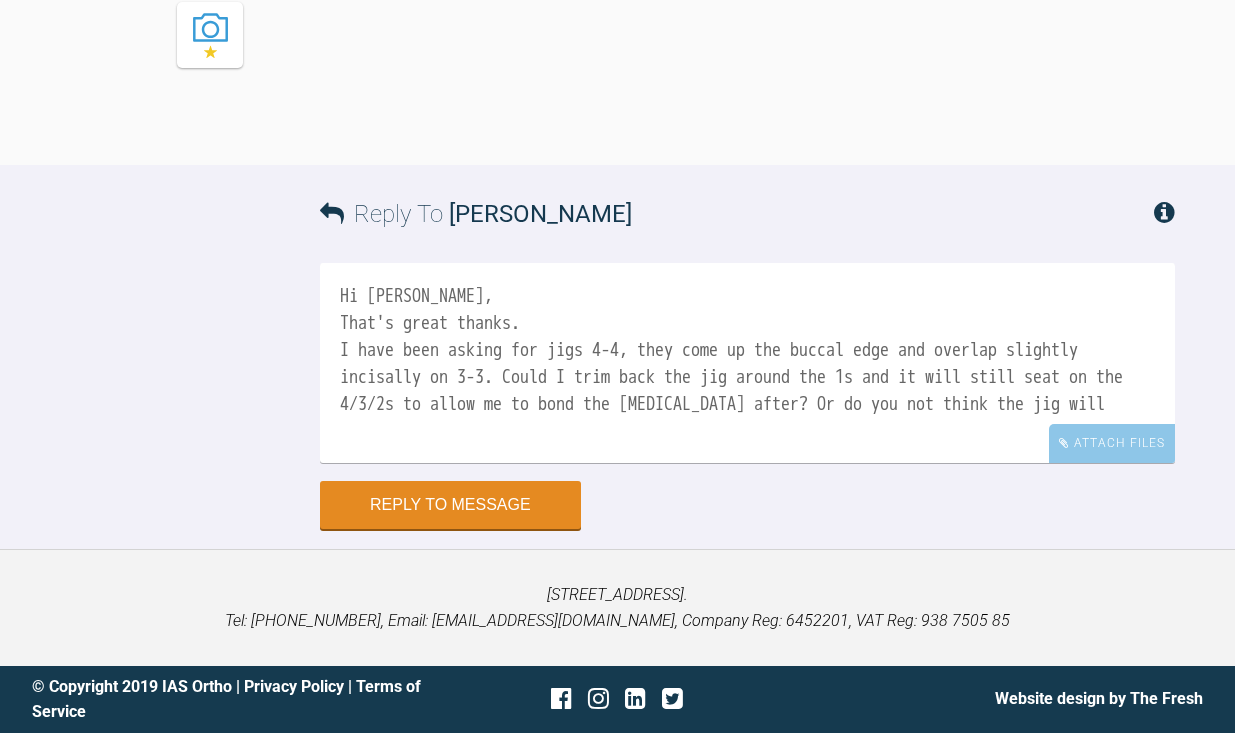 click on "Hi [PERSON_NAME],
That's great thanks.
I have been asking for jigs 4-4, they come up the buccal edge and overlap slightly incisally on 3-3. Could I trim back the jig around the 1s and it will still seat on the 4/3/2s to allow me to bond the [MEDICAL_DATA] after? Or do you not think the jig will" at bounding box center [747, 363] 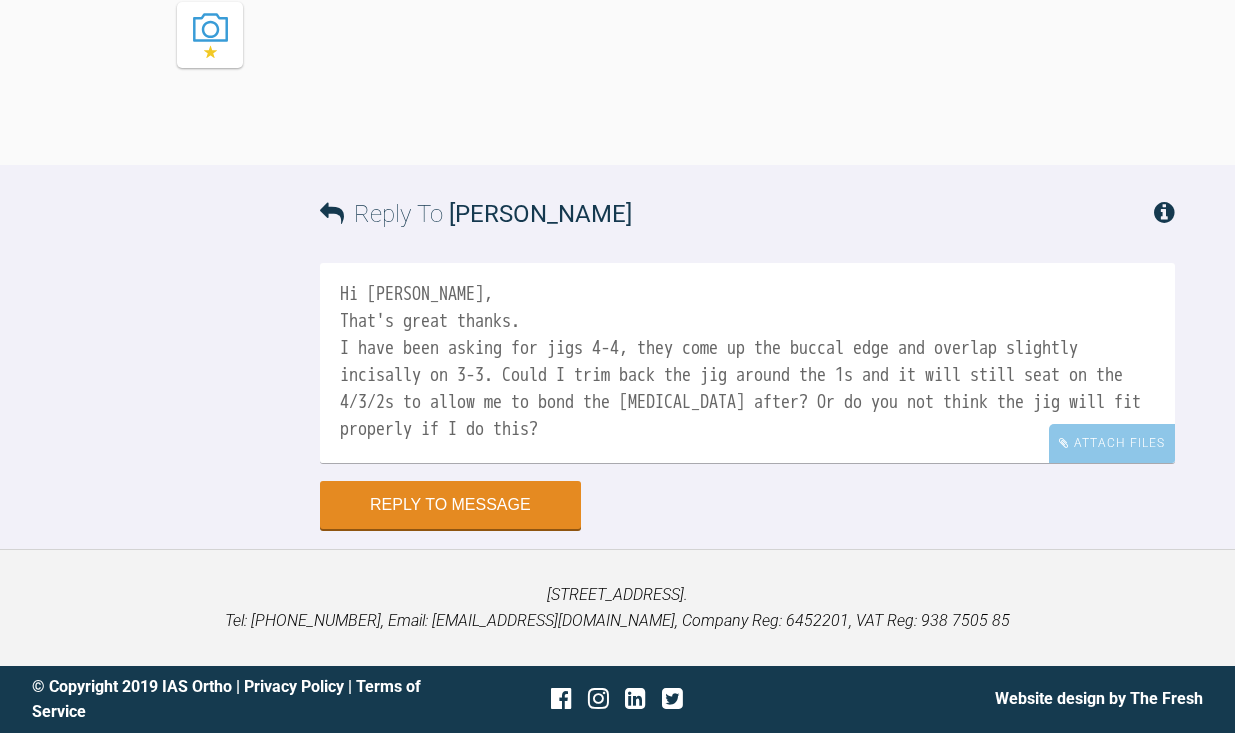 click on "Hi [PERSON_NAME],
That's great thanks.
I have been asking for jigs 4-4, they come up the buccal edge and overlap slightly incisally on 3-3. Could I trim back the jig around the 1s and it will still seat on the 4/3/2s to allow me to bond the [MEDICAL_DATA] after? Or do you not think the jig will fit properly if I do this?" at bounding box center (747, 363) 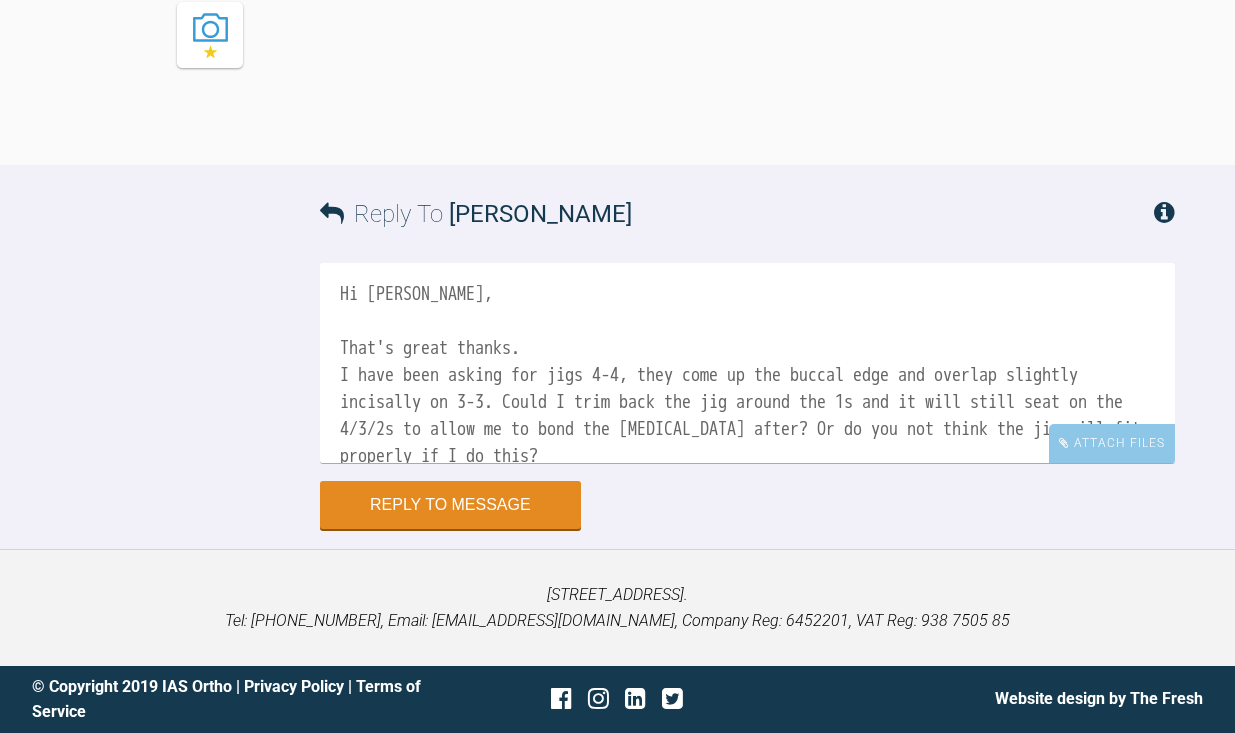 scroll, scrollTop: 50844, scrollLeft: 0, axis: vertical 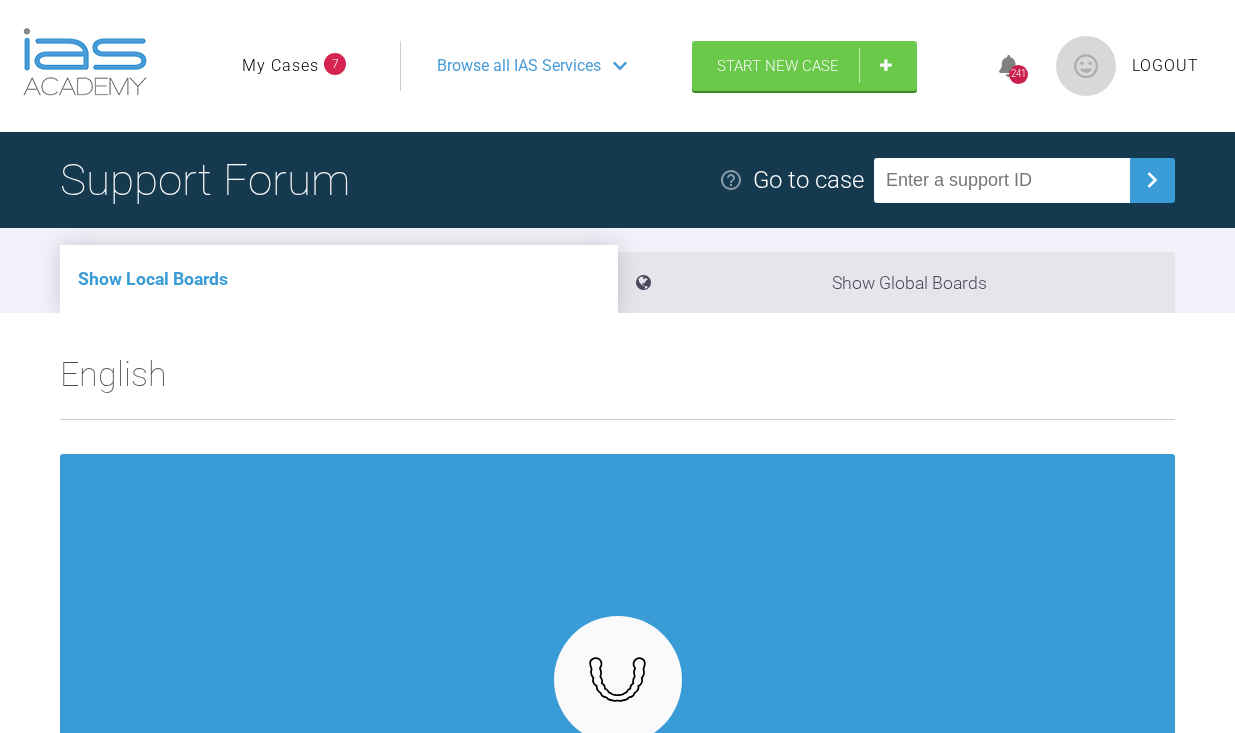 click on "My Cases 7" at bounding box center [294, 66] 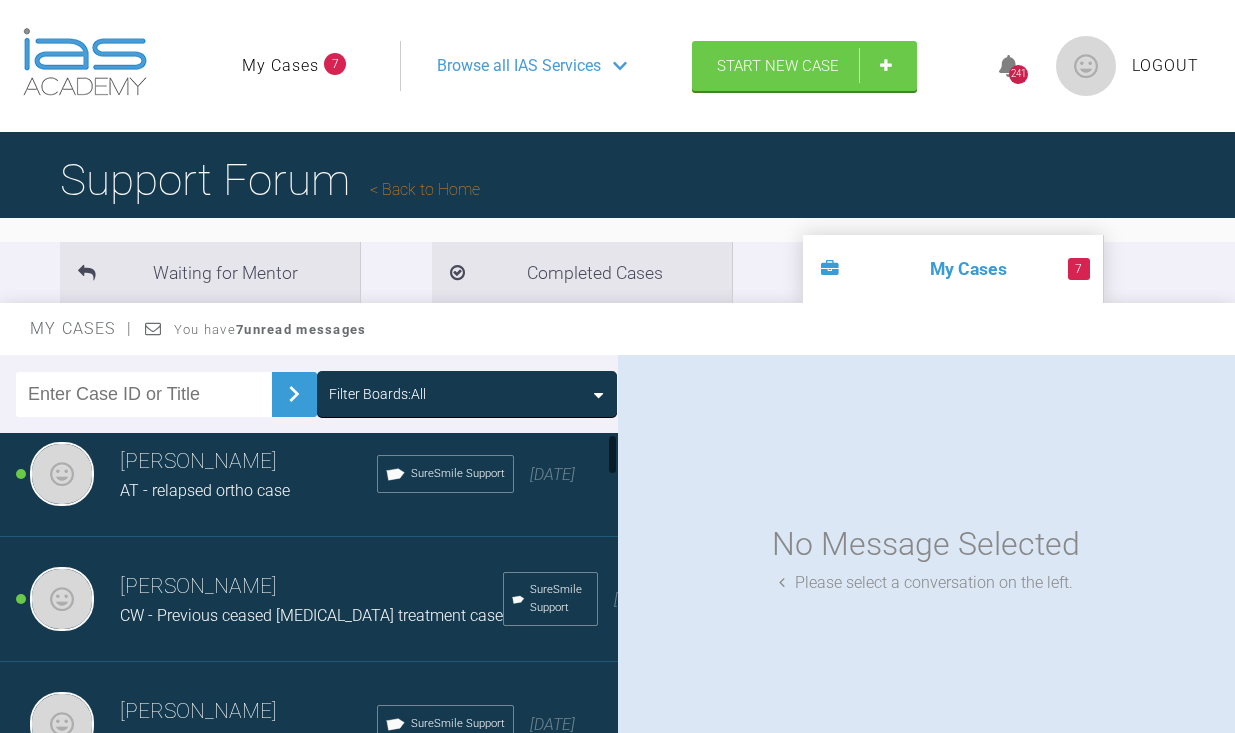 scroll, scrollTop: 0, scrollLeft: 0, axis: both 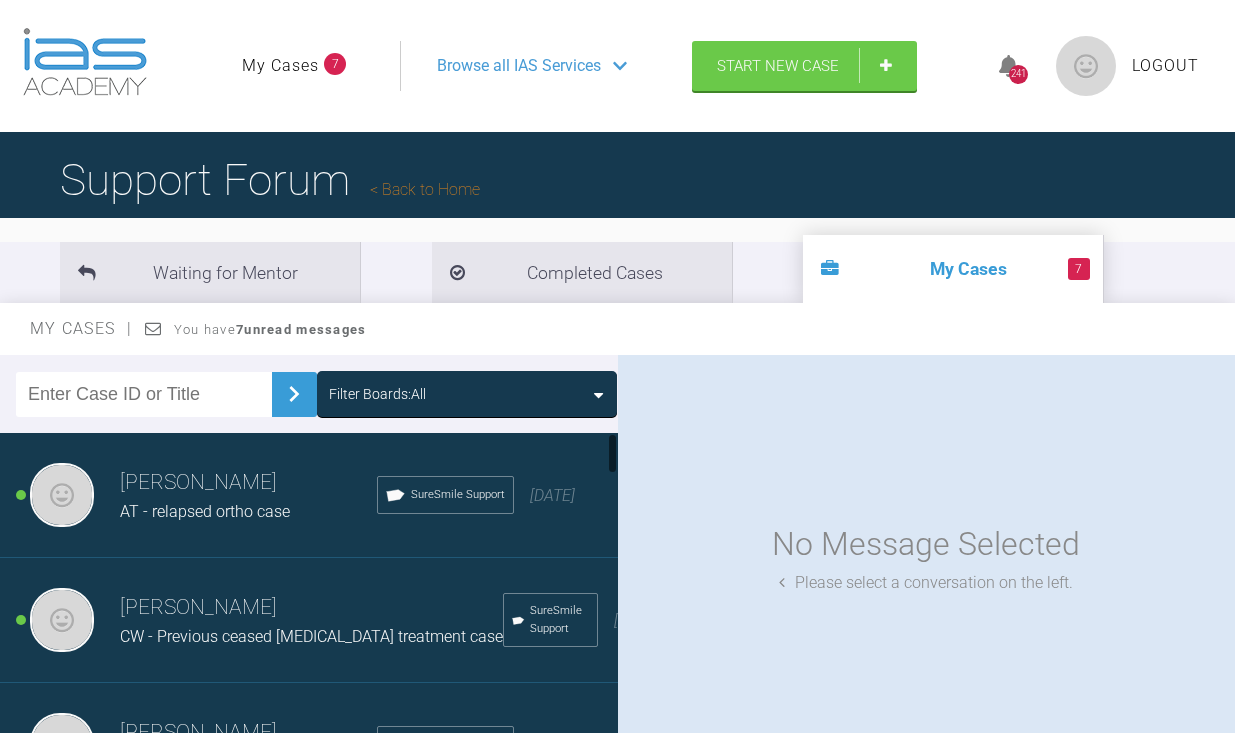 click on "AT - relapsed ortho case" at bounding box center (205, 511) 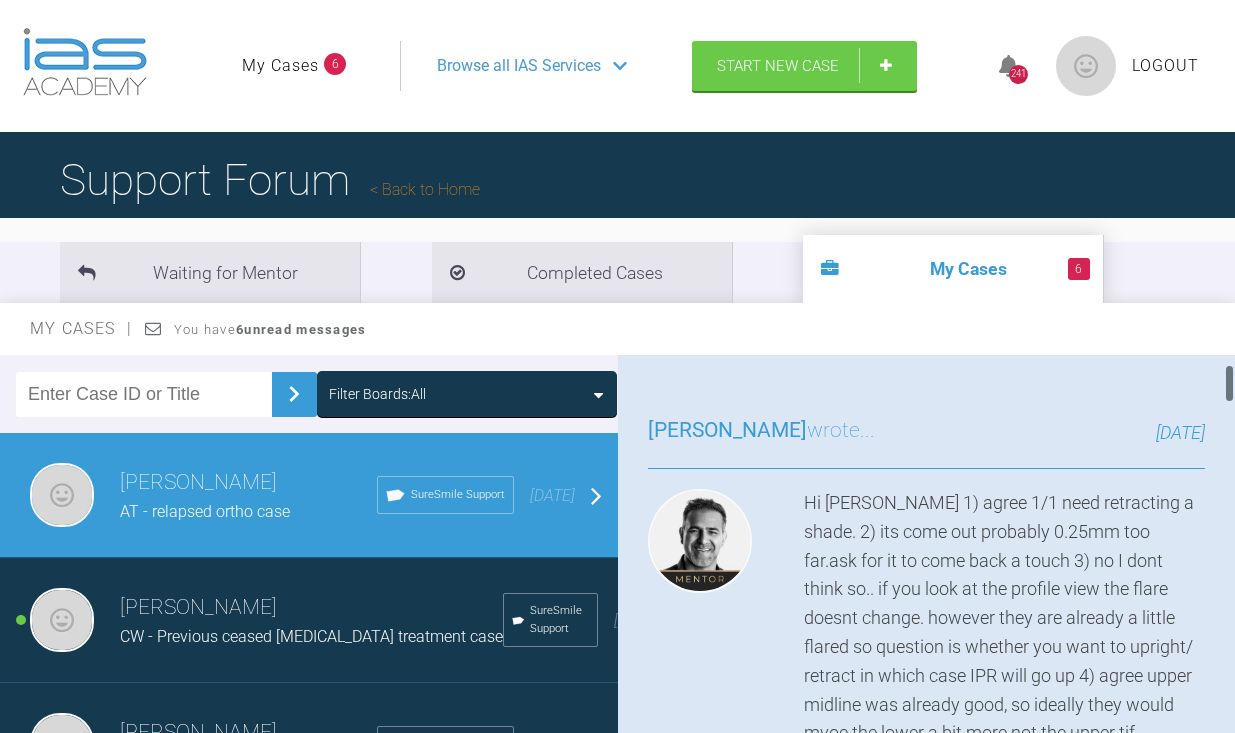scroll, scrollTop: 106, scrollLeft: 0, axis: vertical 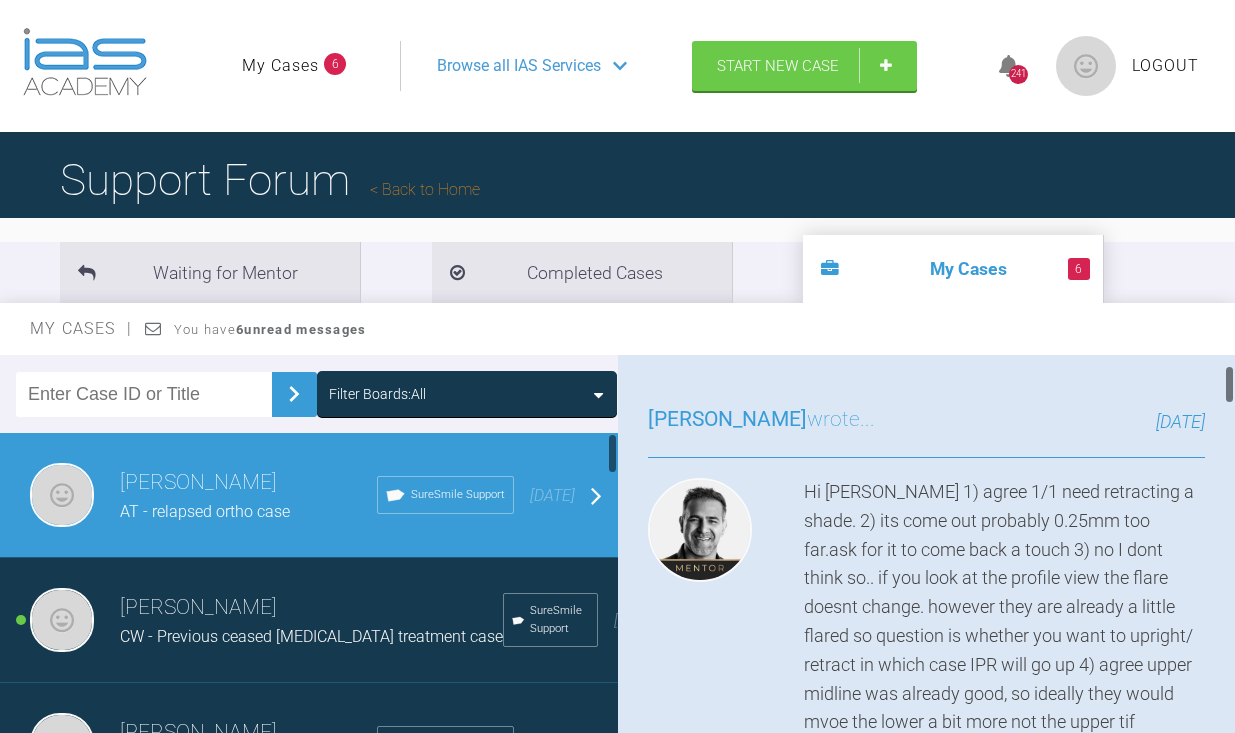 click on "[PERSON_NAME]" at bounding box center (311, 608) 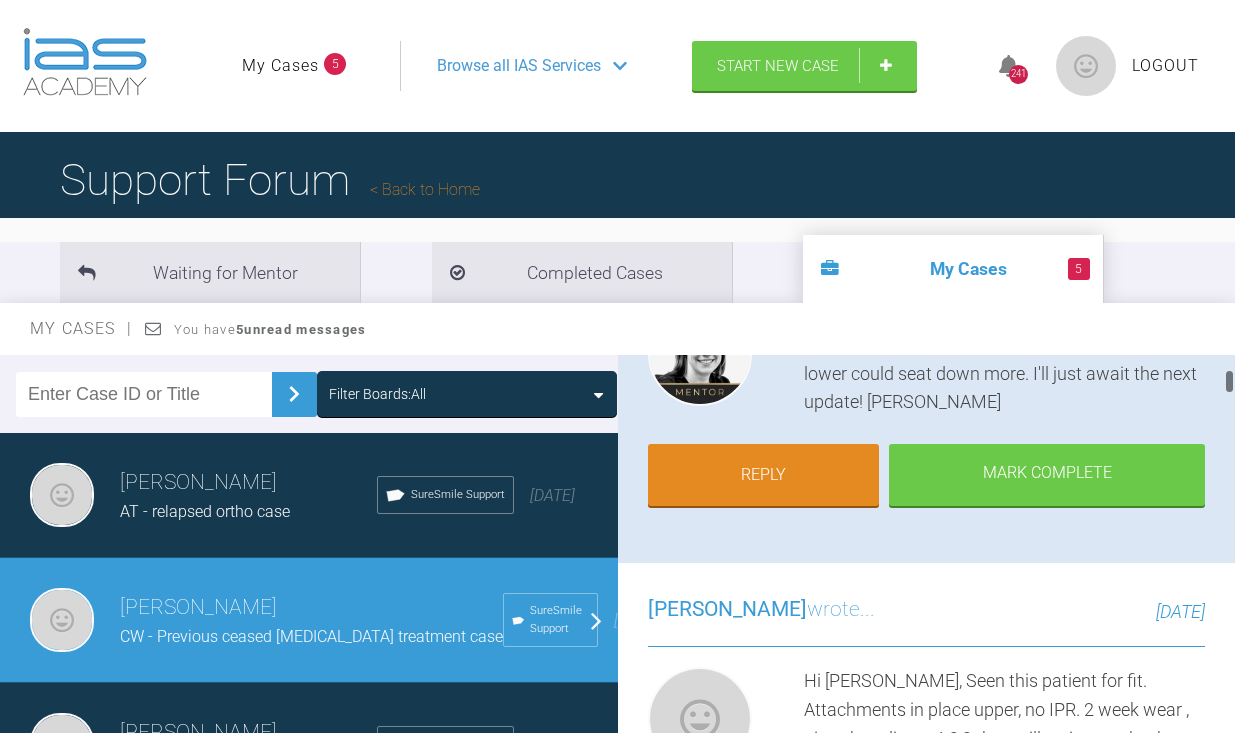 scroll, scrollTop: 307, scrollLeft: 0, axis: vertical 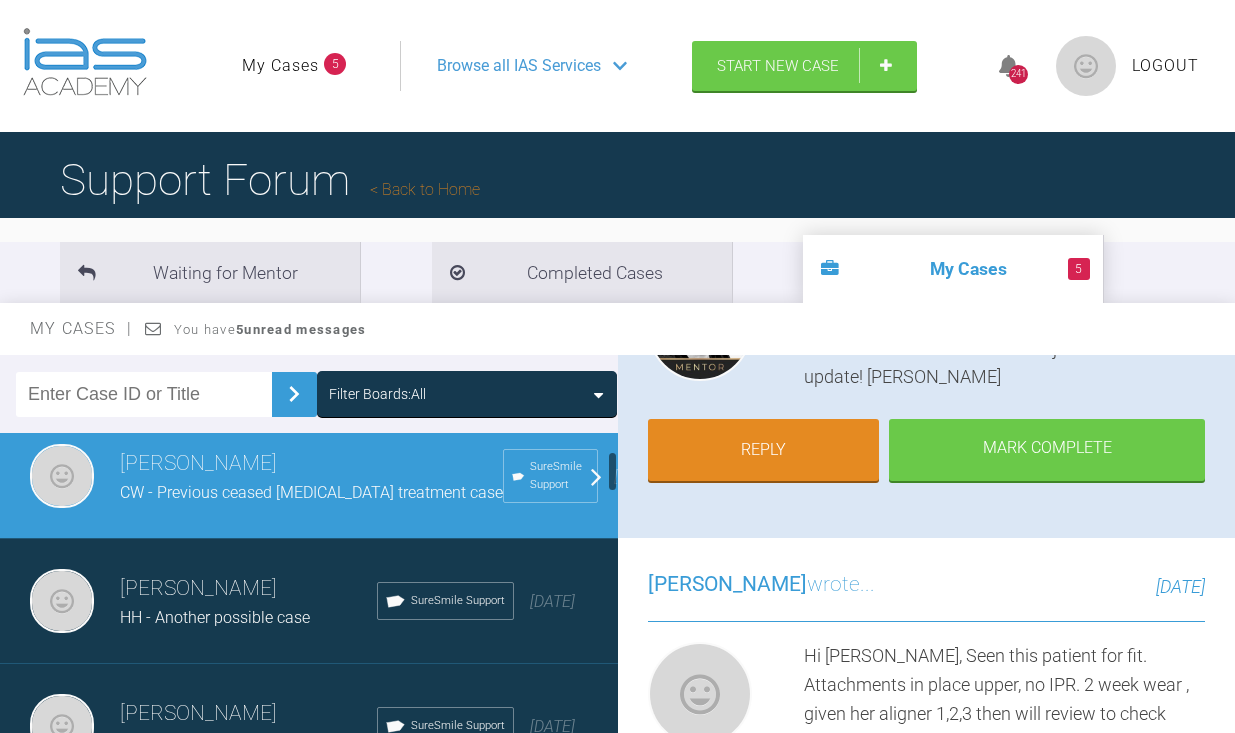 click on "HH - Another possible case" at bounding box center [248, 618] 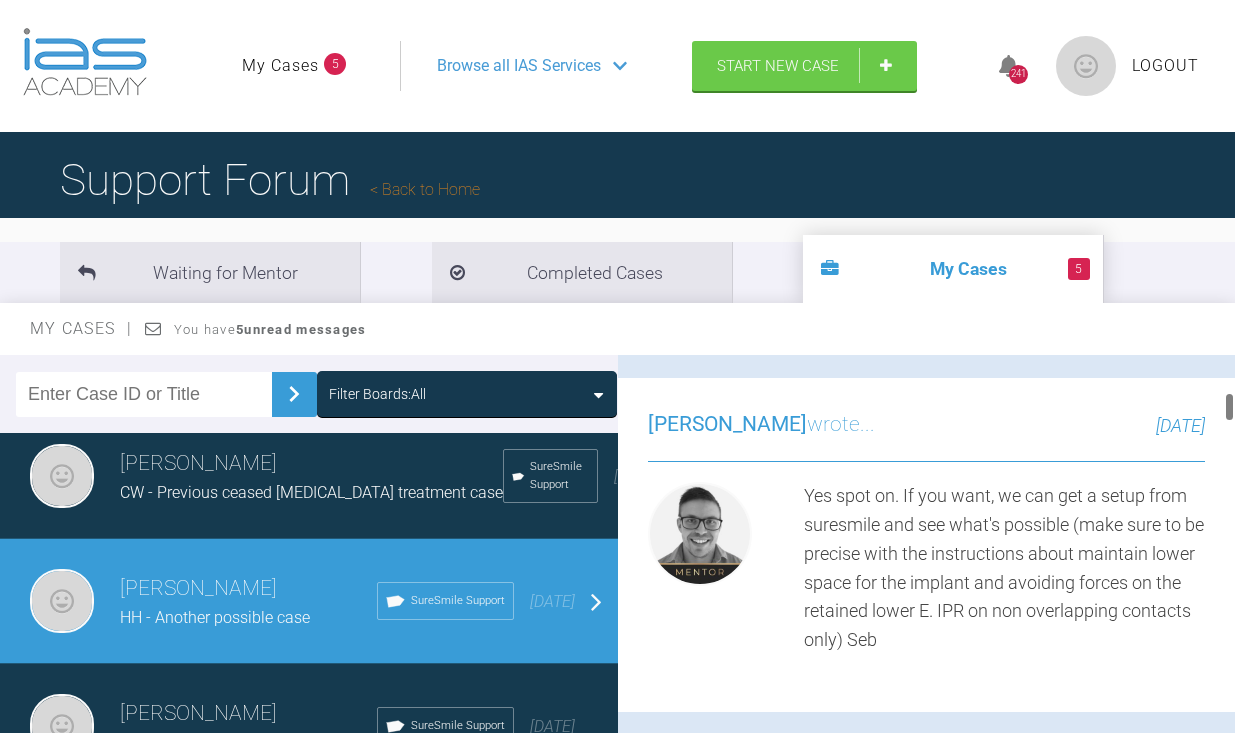 scroll, scrollTop: 495, scrollLeft: 0, axis: vertical 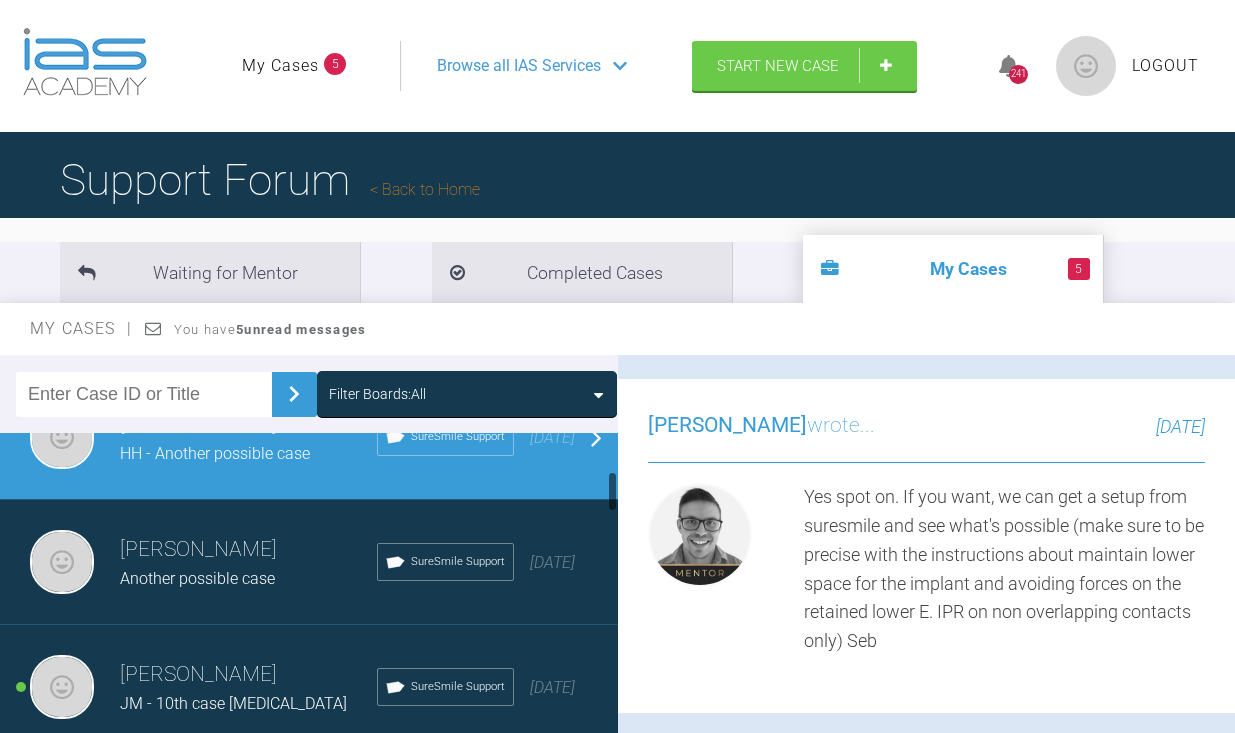 click on "[PERSON_NAME]" at bounding box center (248, 550) 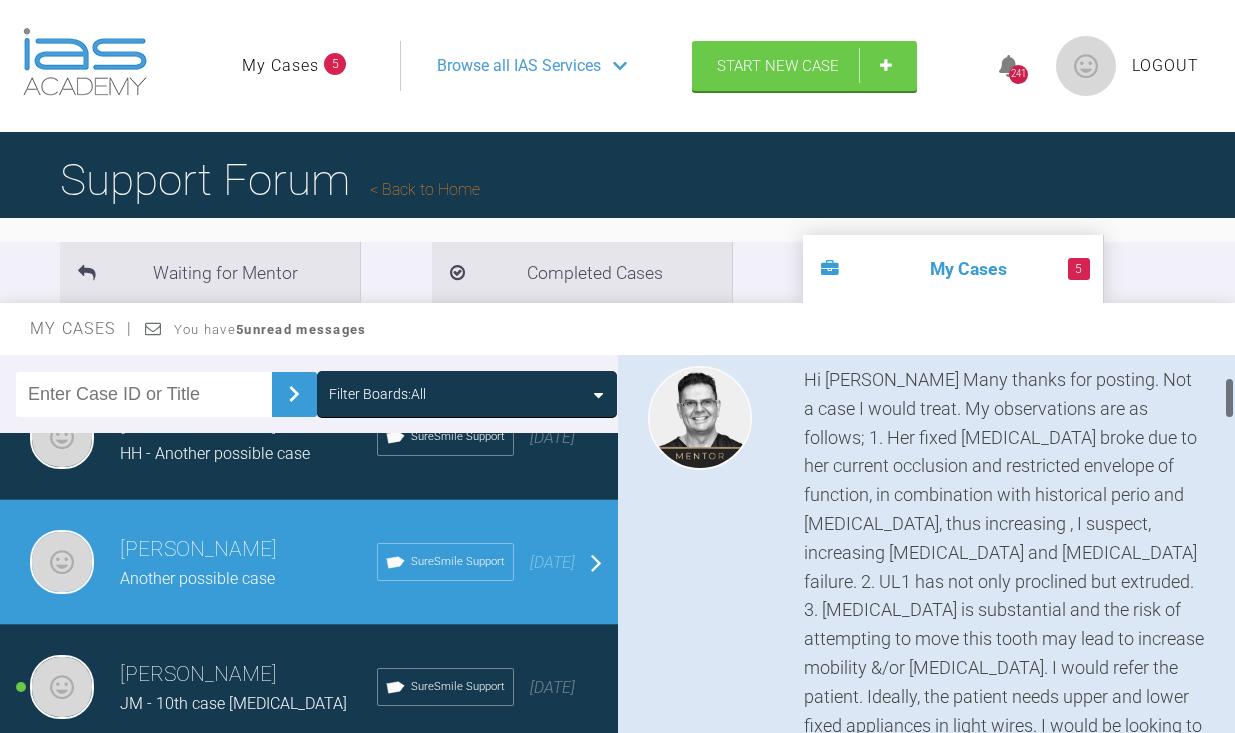 scroll, scrollTop: 210, scrollLeft: 0, axis: vertical 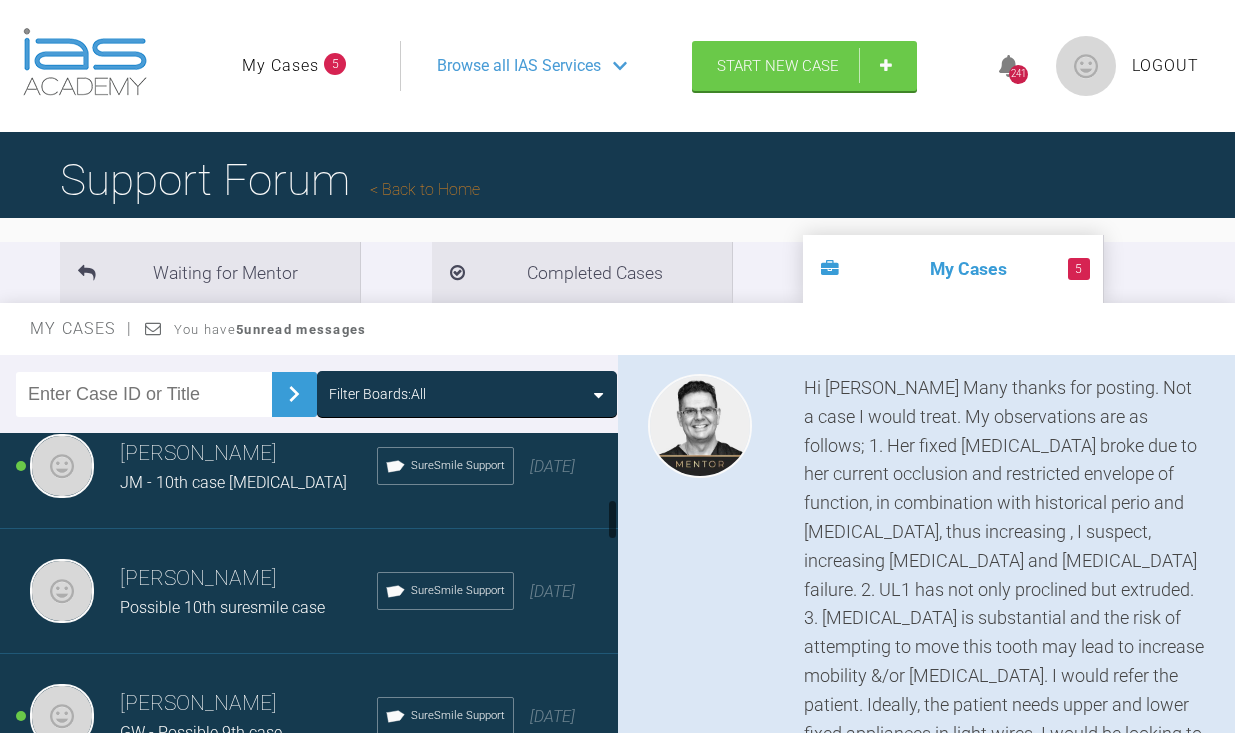 click on "JM - 10th case [MEDICAL_DATA]" at bounding box center [248, 483] 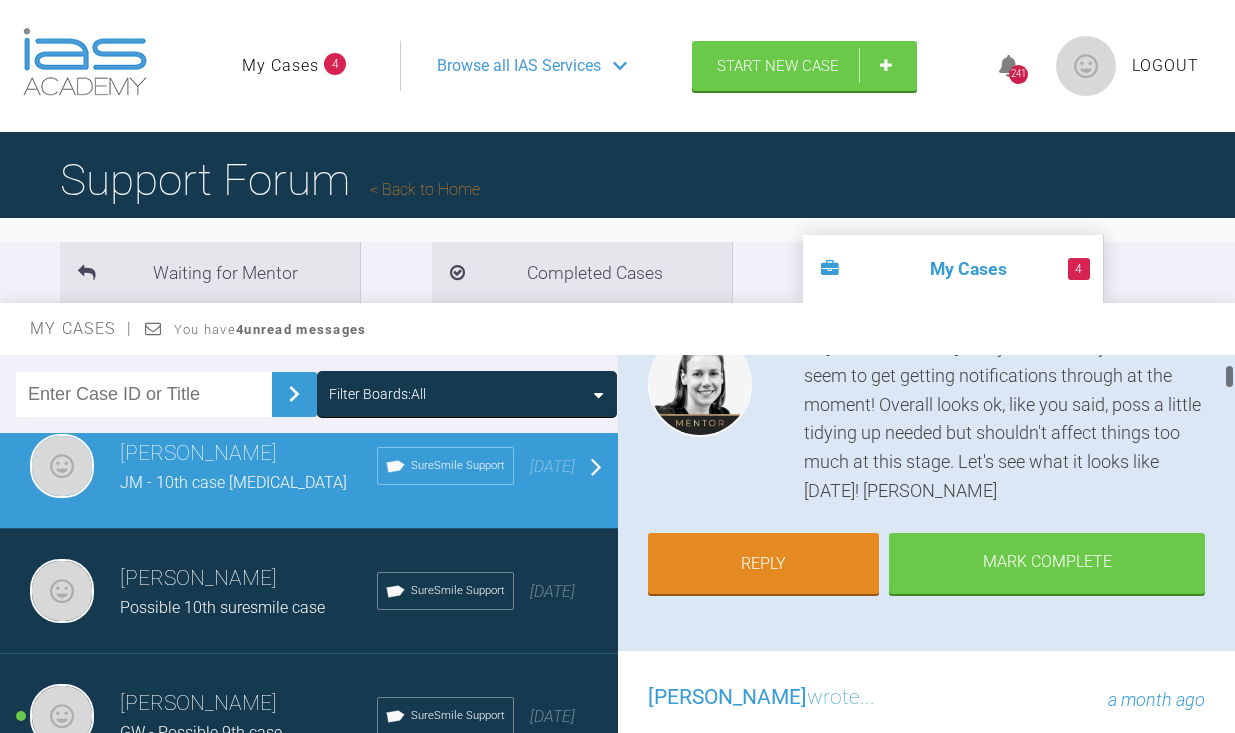 scroll, scrollTop: 254, scrollLeft: 0, axis: vertical 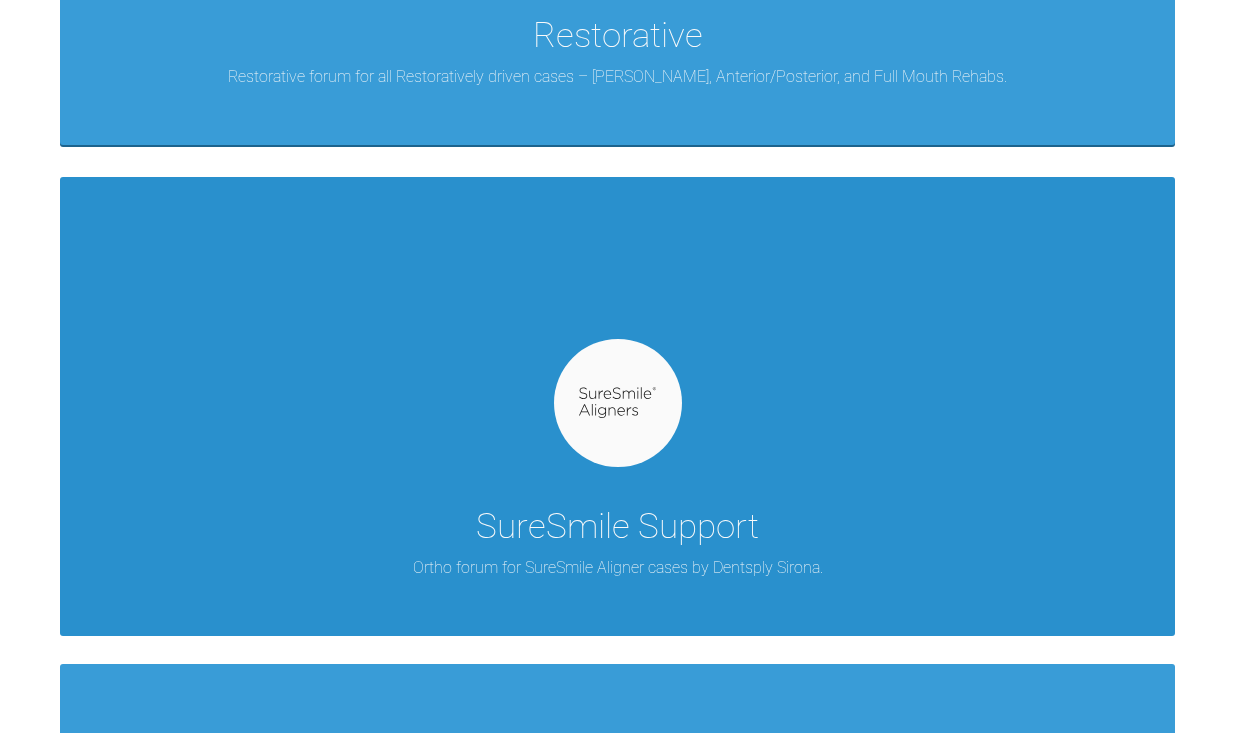 click on "SureSmile Support Ortho forum for SureSmile Aligner cases by Dentsply Sirona." at bounding box center [617, 406] 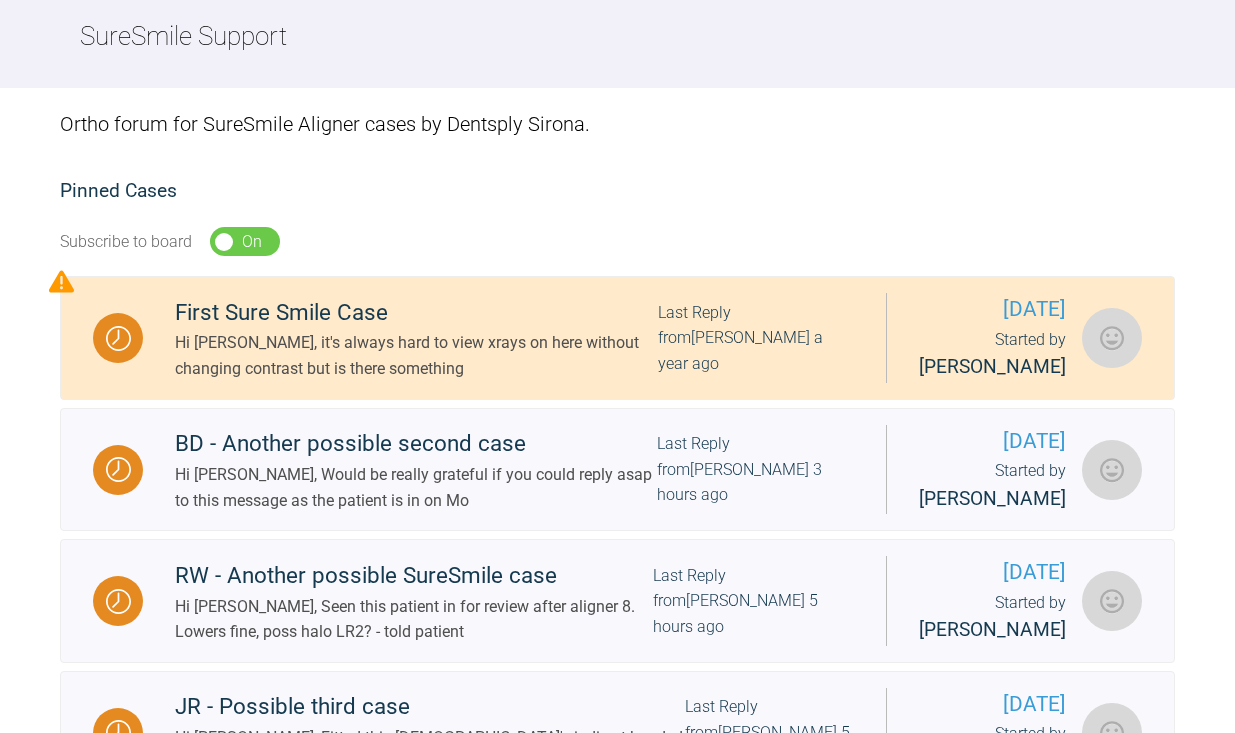 scroll, scrollTop: 262, scrollLeft: 0, axis: vertical 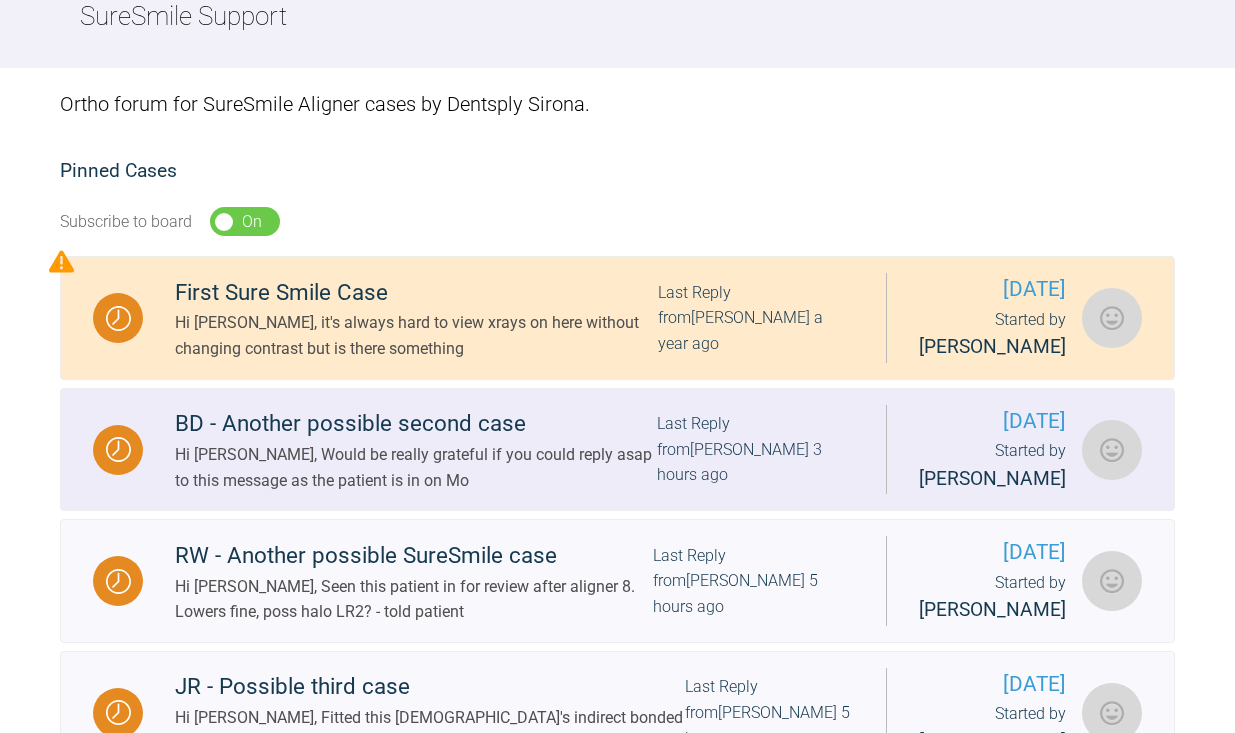 click on "Hi Guy,
Would be really grateful if you could reply asap to this message as the patient is in on Mo" at bounding box center (416, 467) 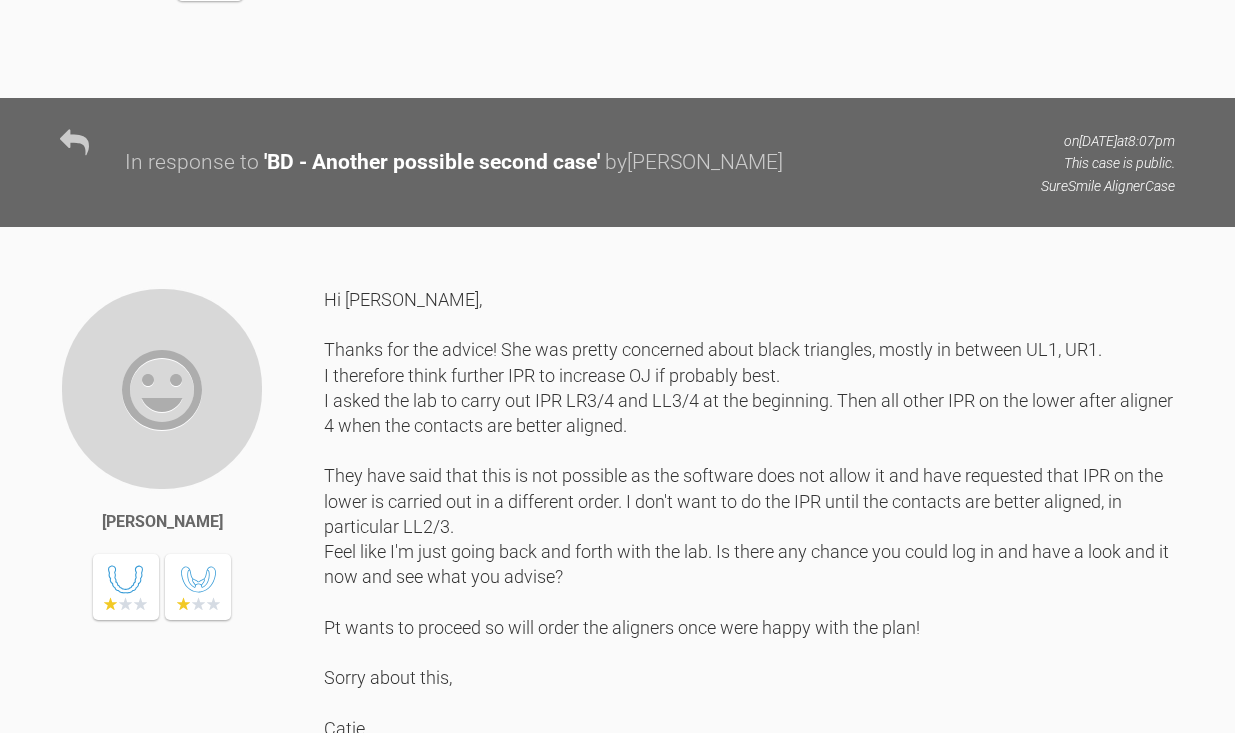 scroll, scrollTop: 14968, scrollLeft: 0, axis: vertical 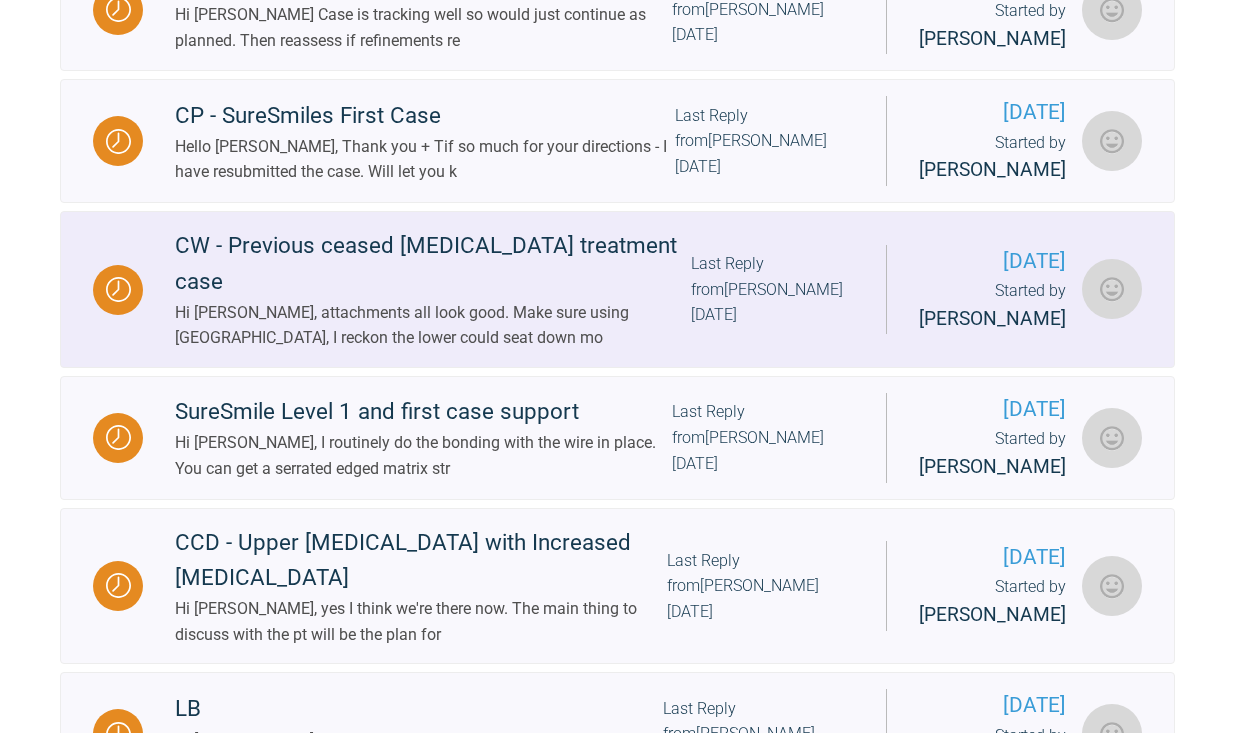 click on "Hi [PERSON_NAME], attachments all look good.  Make sure using [GEOGRAPHIC_DATA], I reckon the lower could seat down mo" at bounding box center [433, 325] 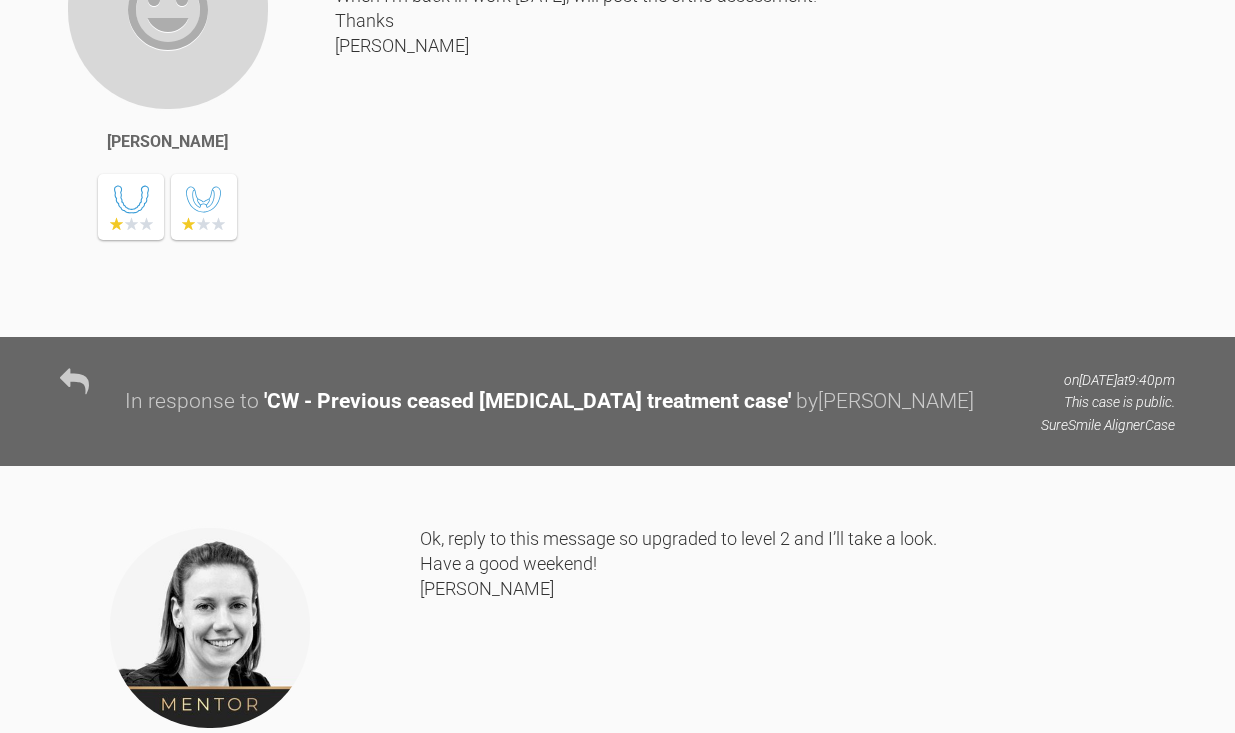 scroll, scrollTop: 2307, scrollLeft: 0, axis: vertical 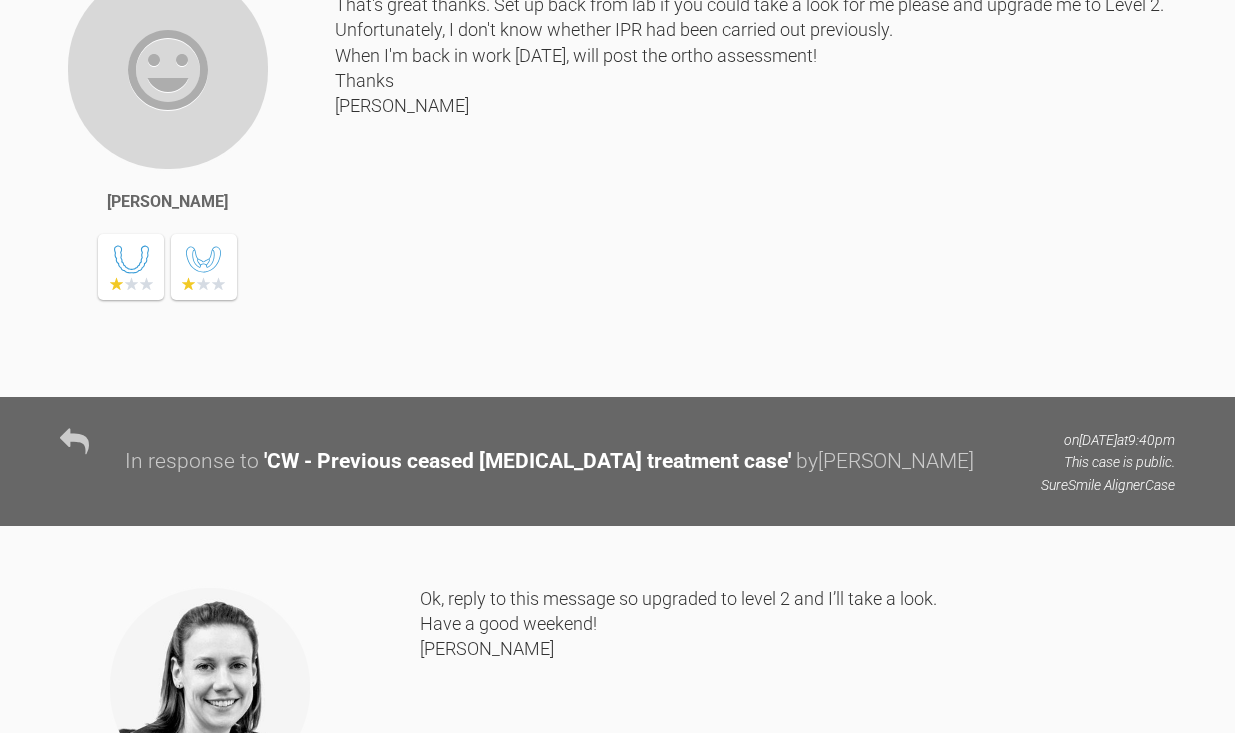 drag, startPoint x: 705, startPoint y: 343, endPoint x: 709, endPoint y: 391, distance: 48.166378 